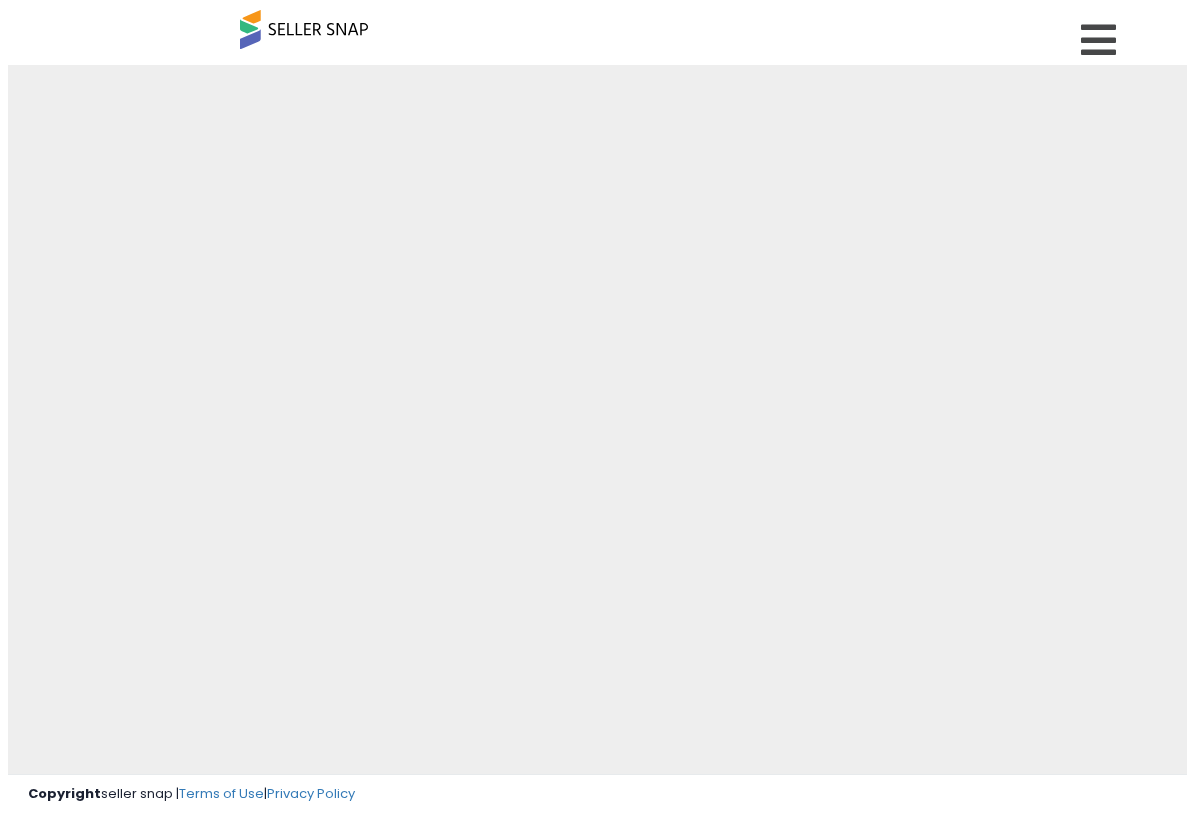 scroll, scrollTop: 0, scrollLeft: 0, axis: both 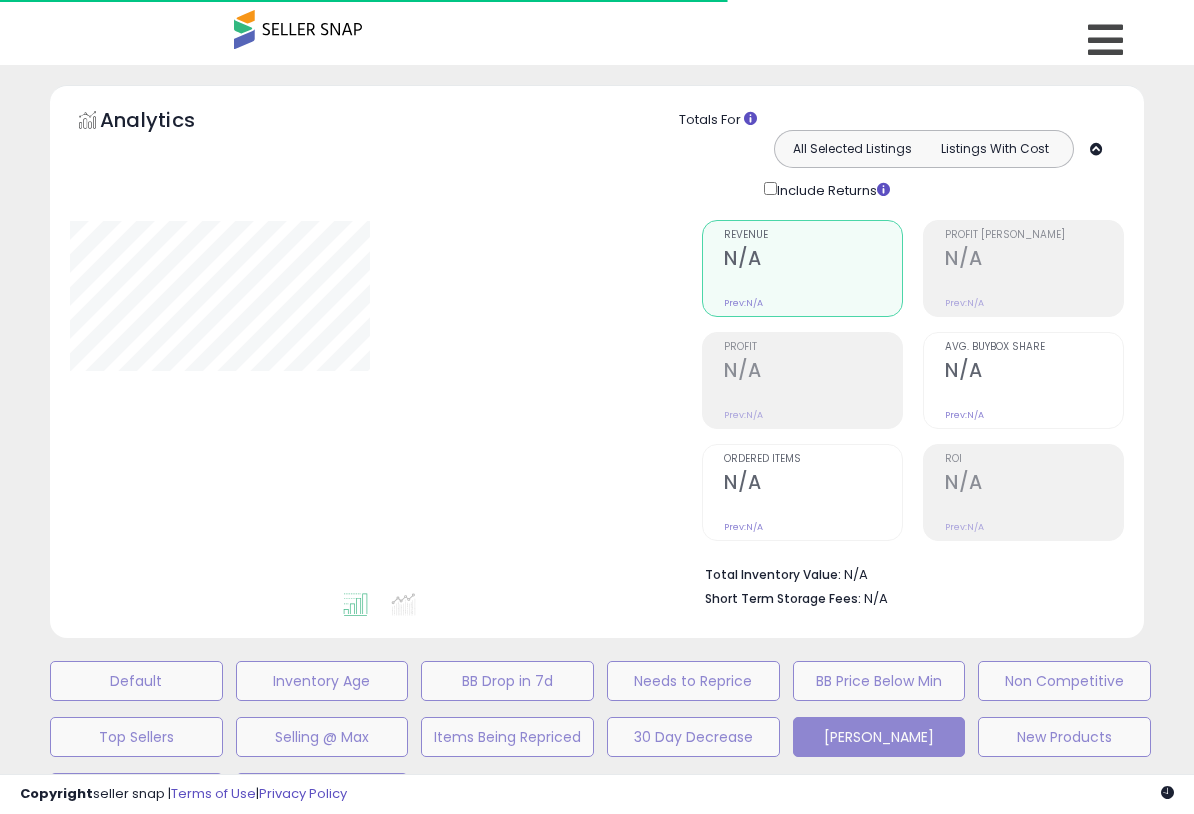type on "**********" 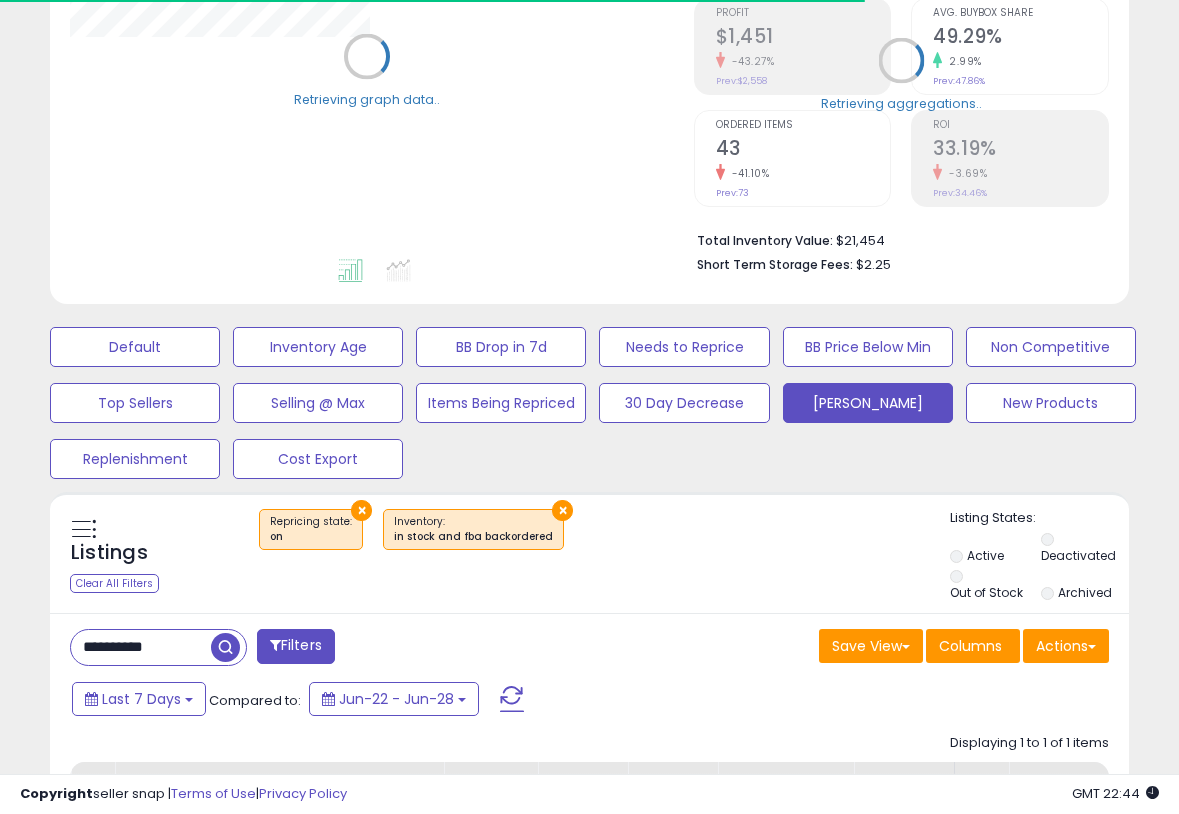 scroll, scrollTop: 477, scrollLeft: 0, axis: vertical 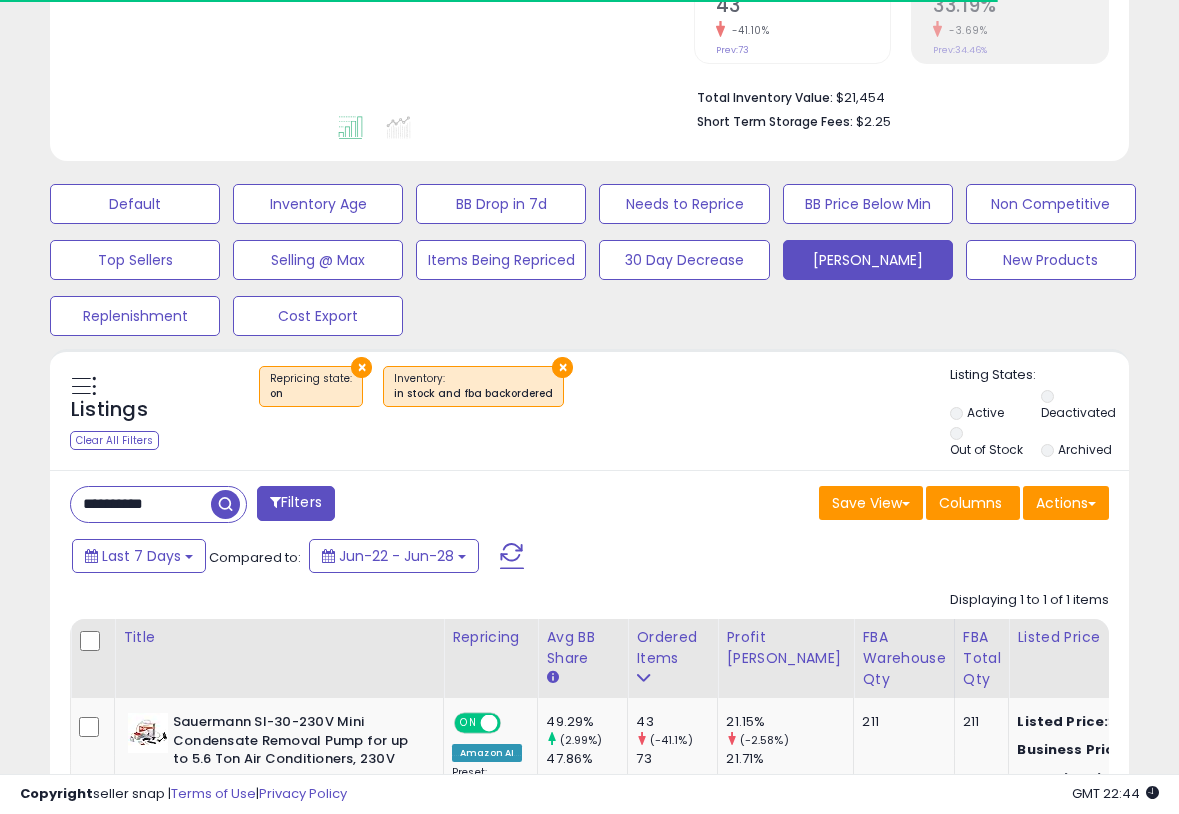 click on "**********" at bounding box center [141, 504] 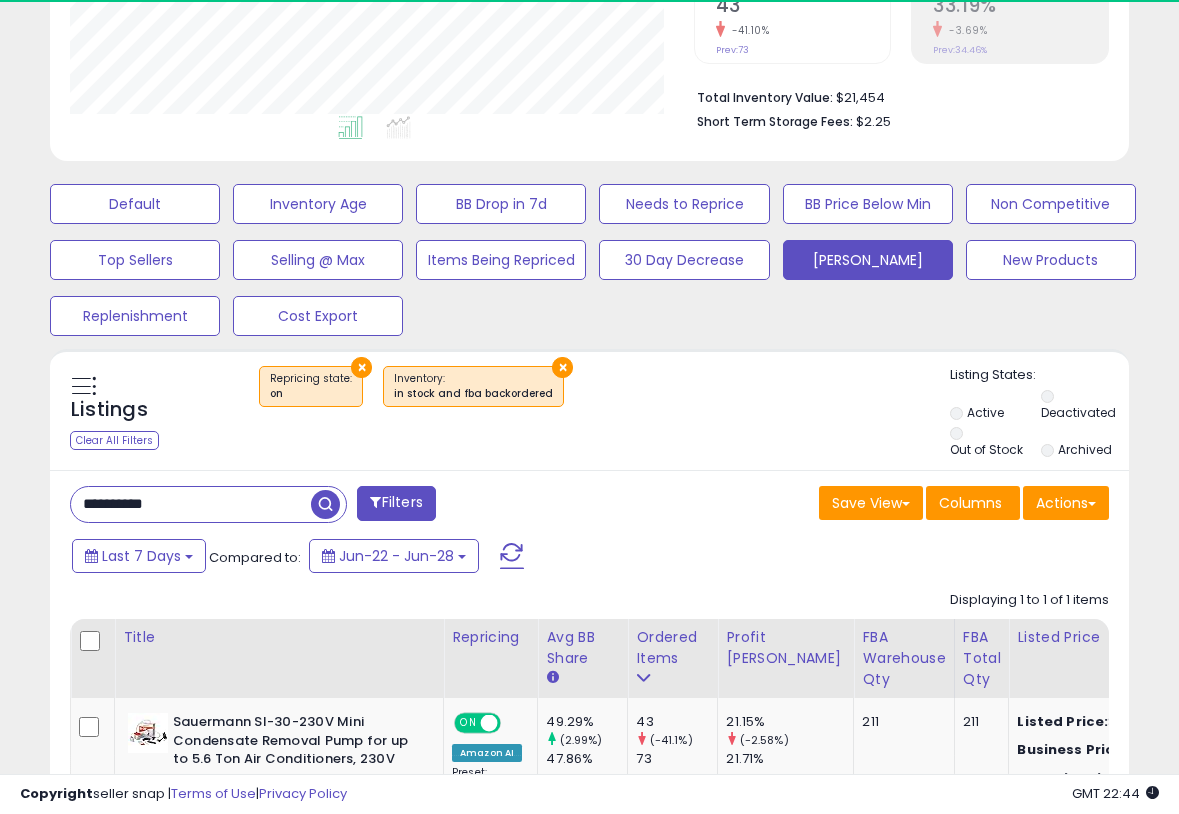 click on "**********" at bounding box center [191, 504] 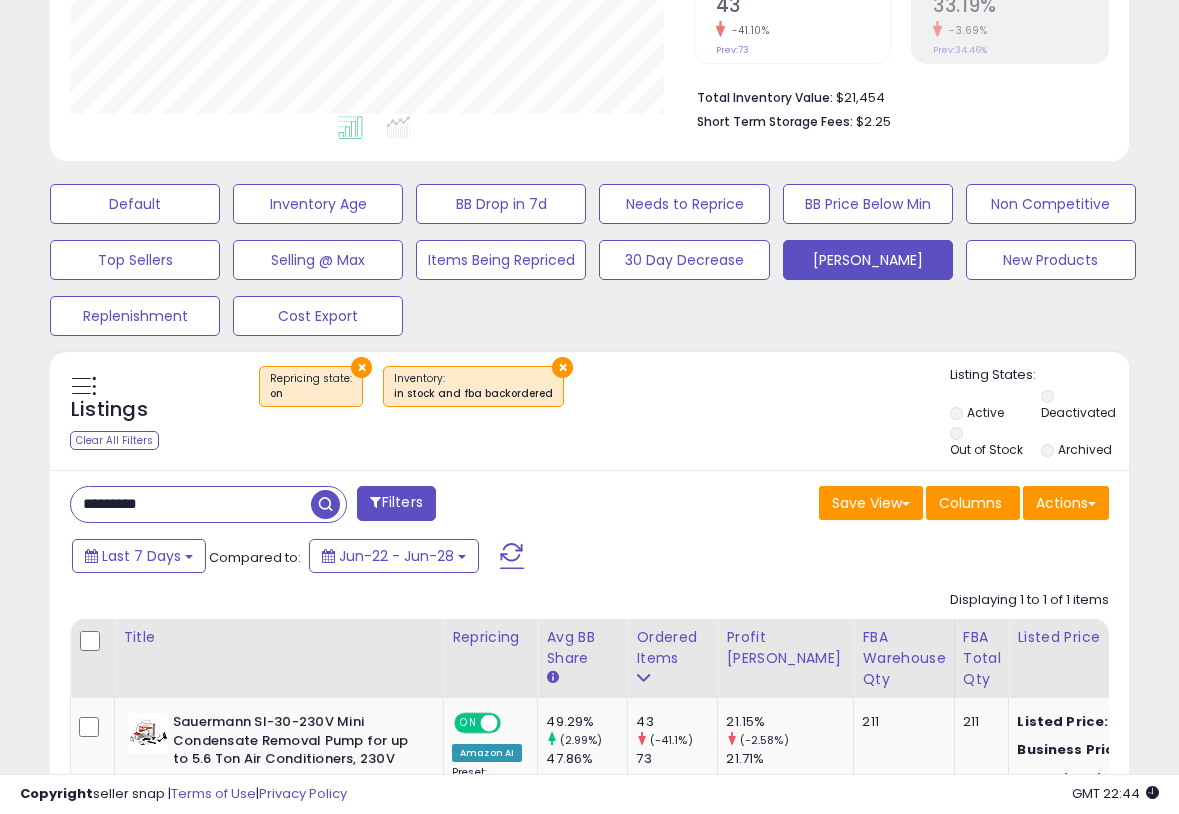 type on "*********" 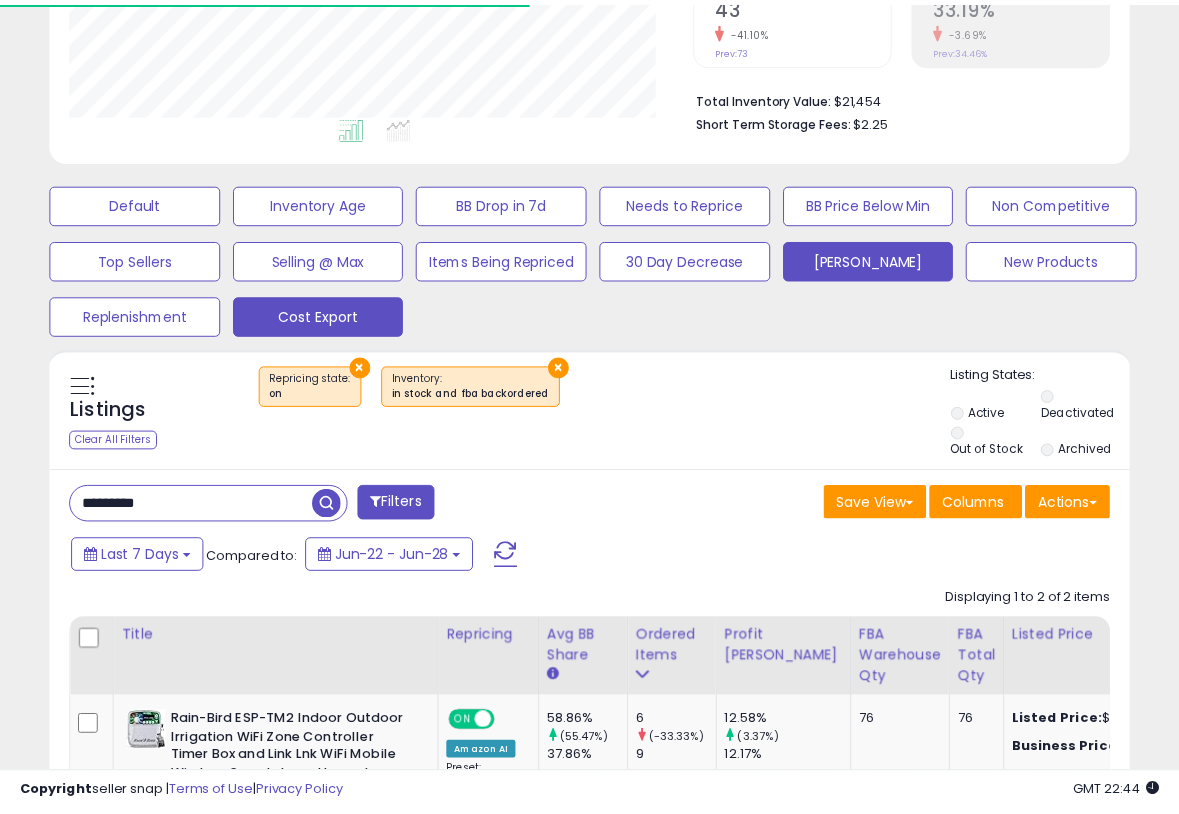 scroll, scrollTop: 410, scrollLeft: 623, axis: both 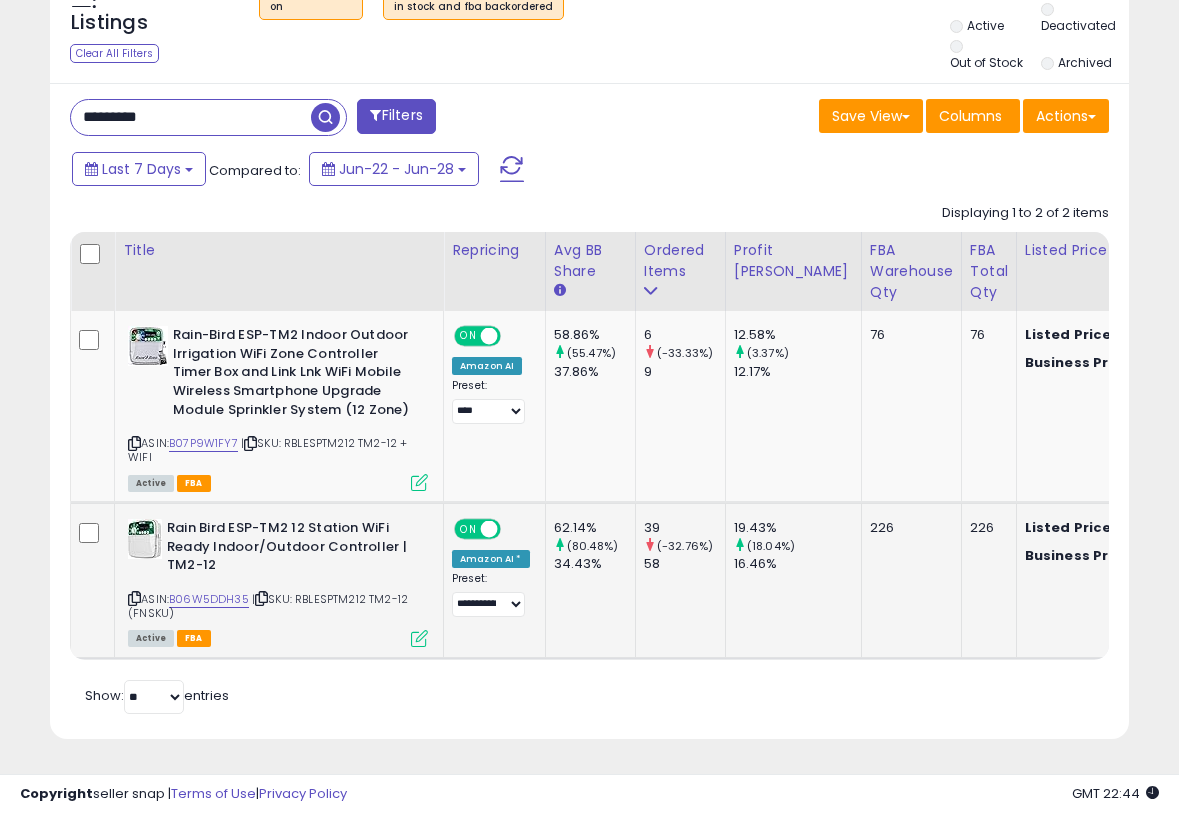 click at bounding box center (419, 638) 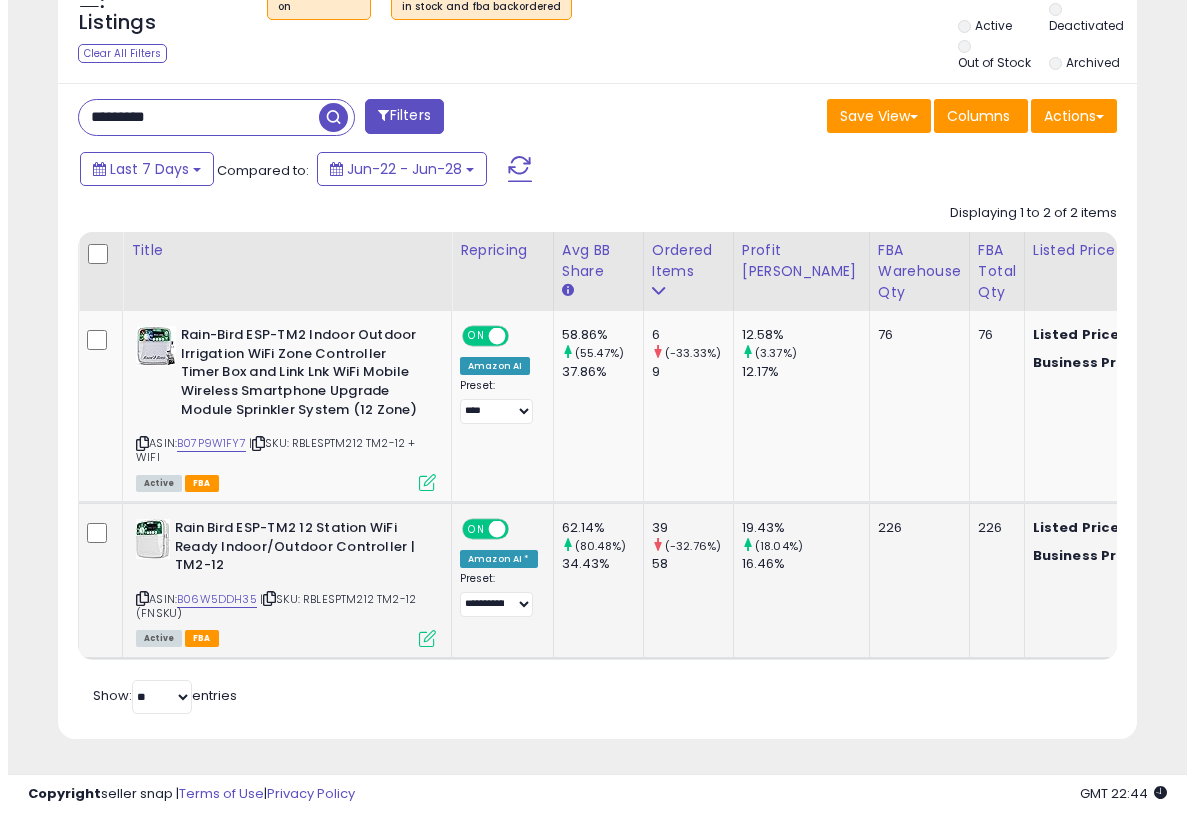 scroll, scrollTop: 999590, scrollLeft: 999367, axis: both 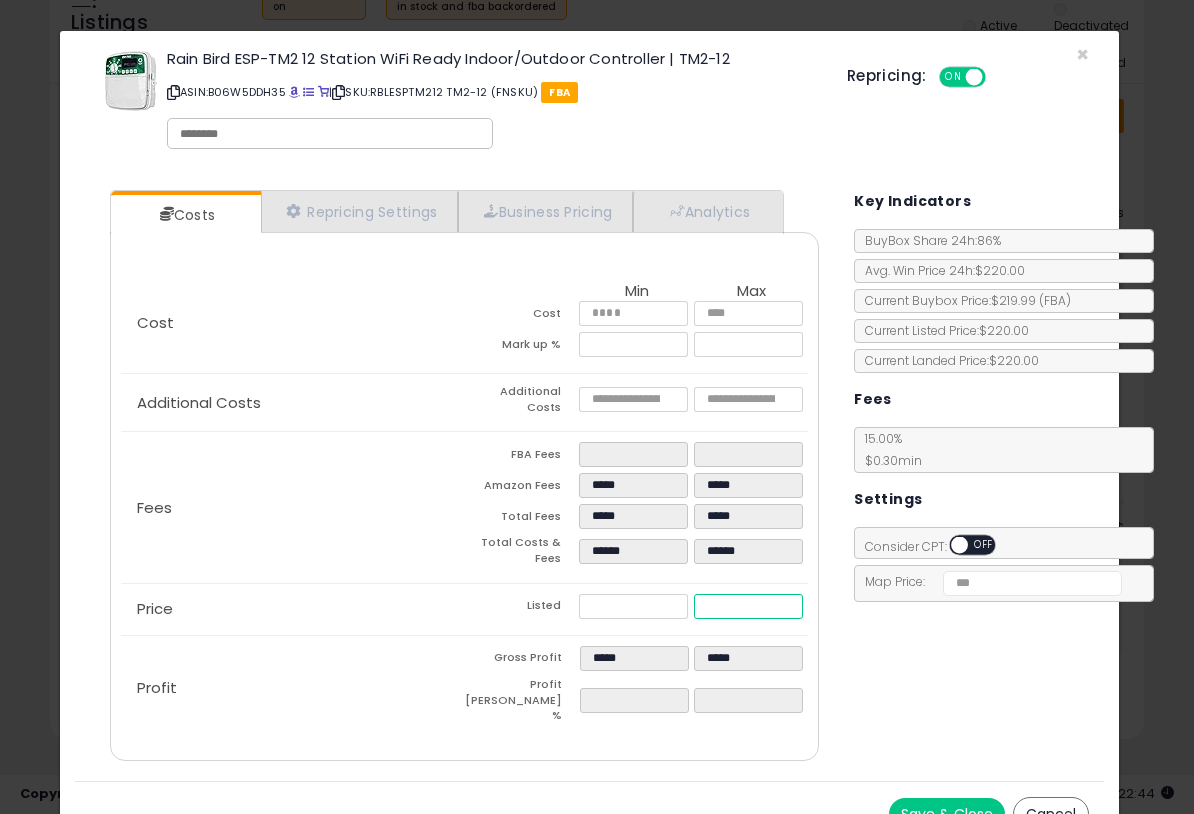 click on "******" at bounding box center (748, 606) 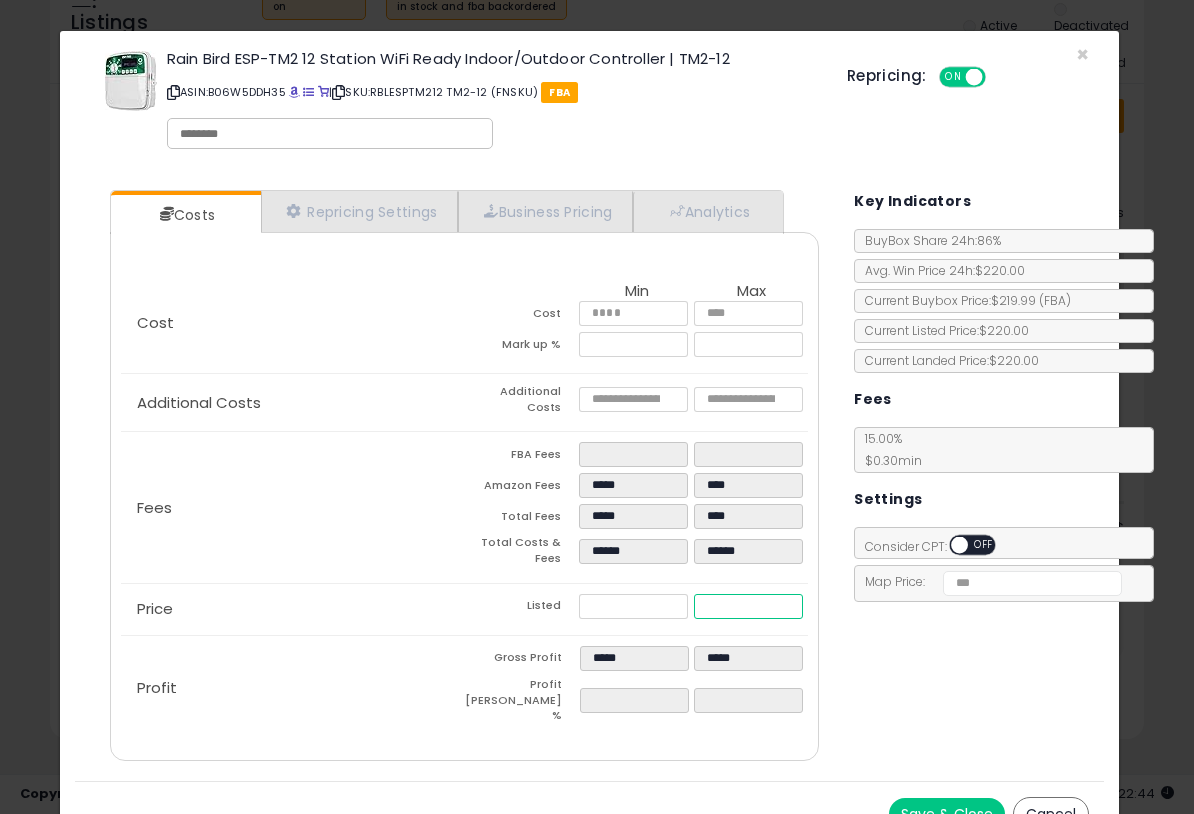 type on "****" 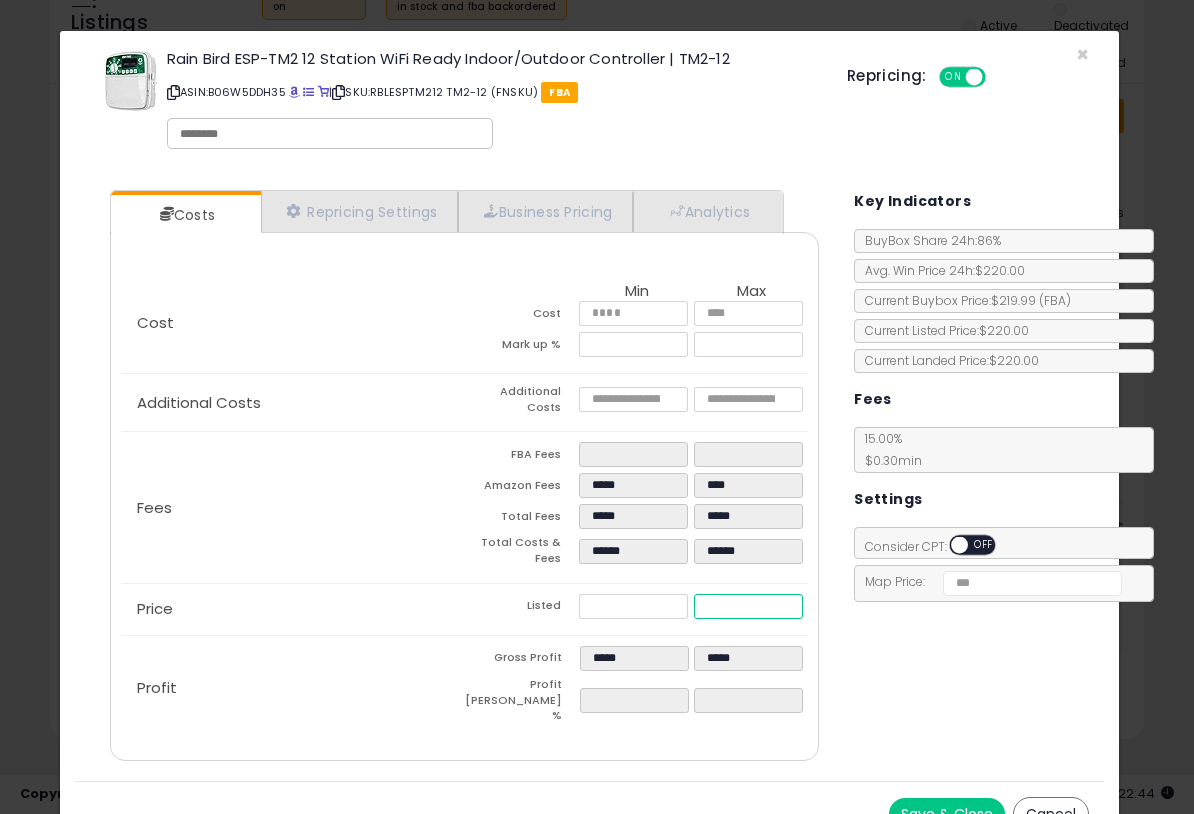 type on "*****" 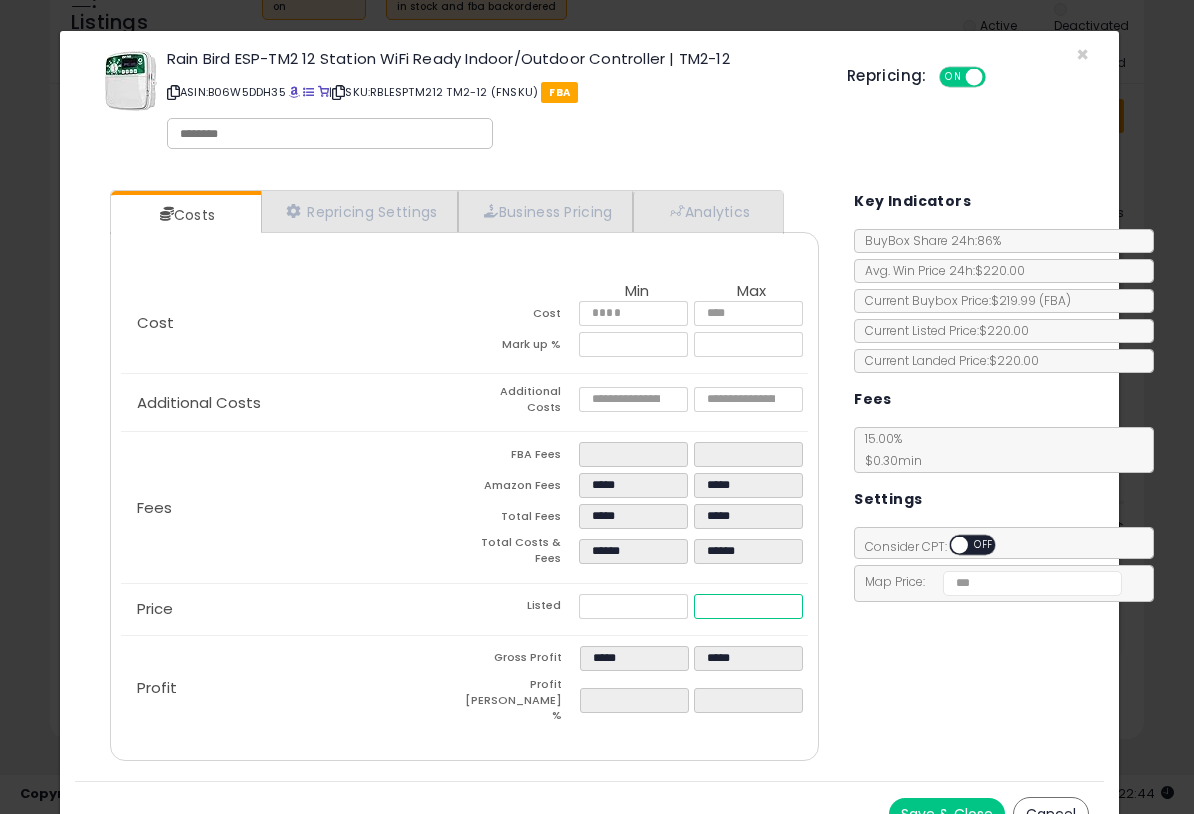 type on "*****" 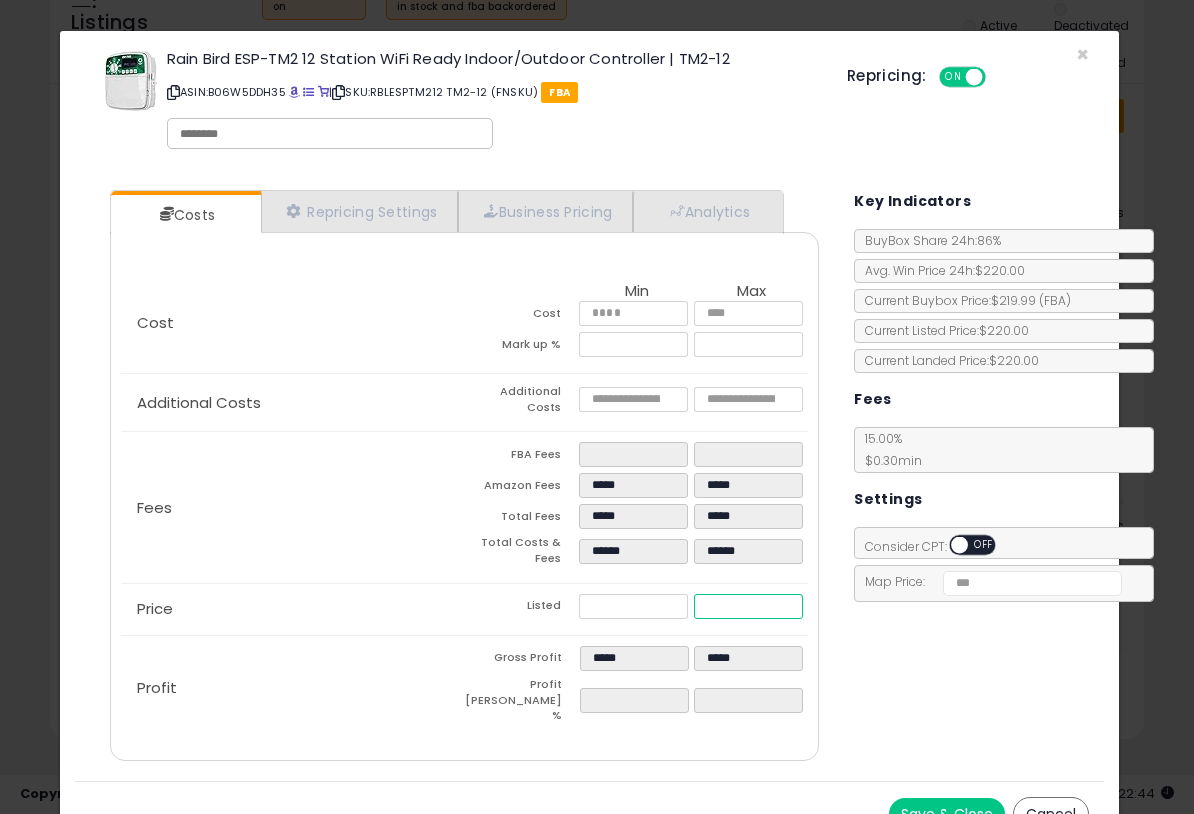 type on "******" 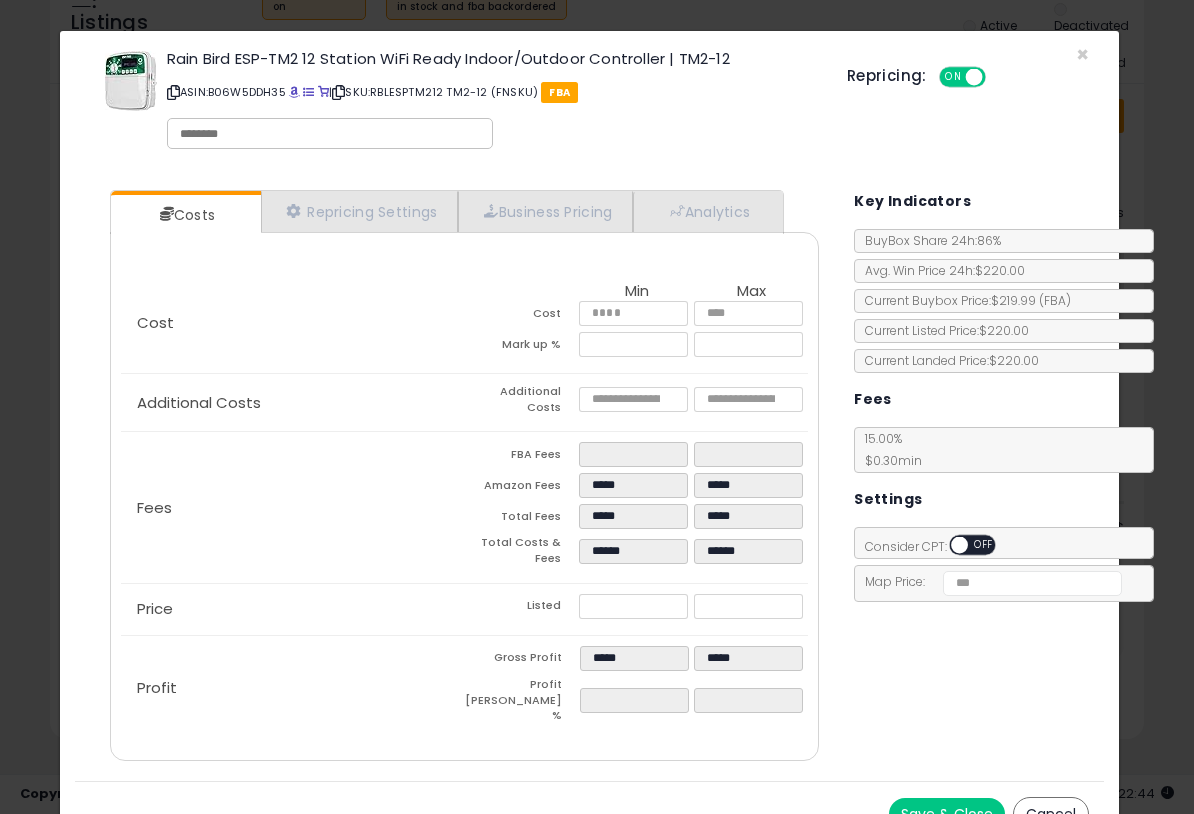 type on "*****" 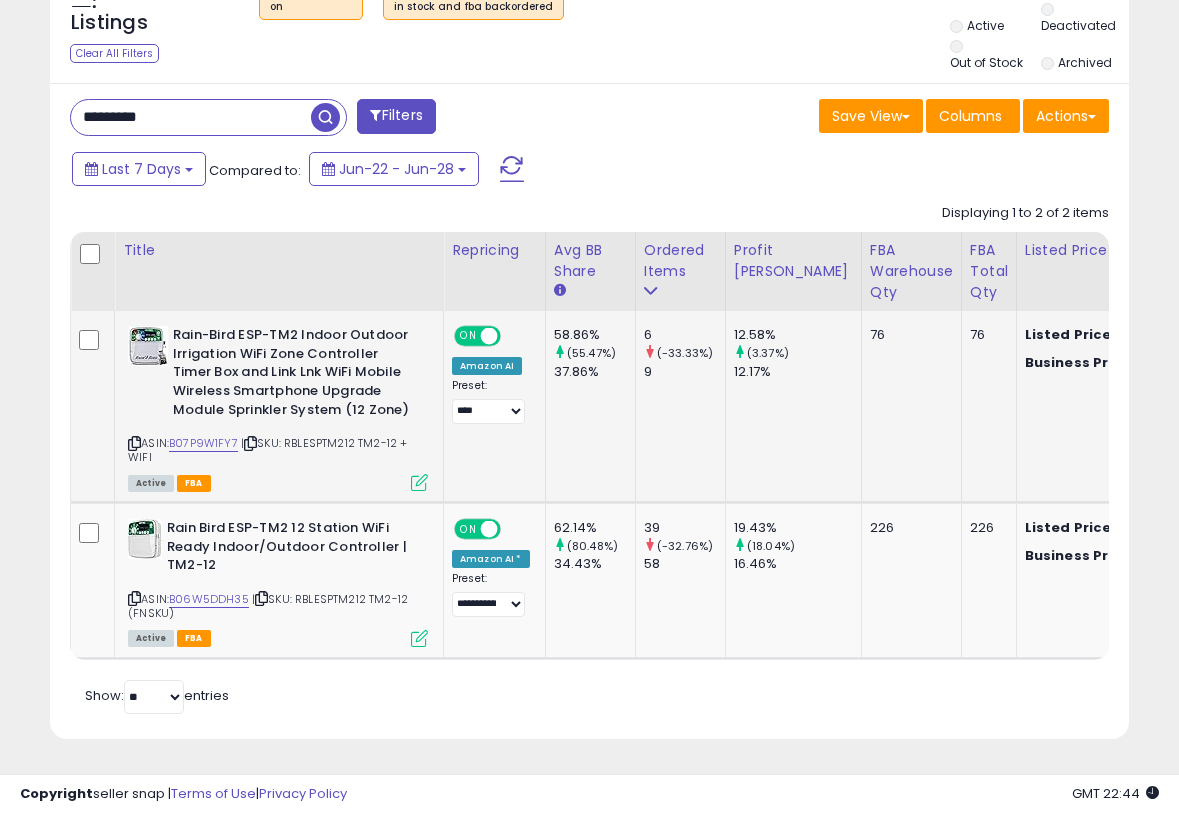 scroll, scrollTop: 410, scrollLeft: 623, axis: both 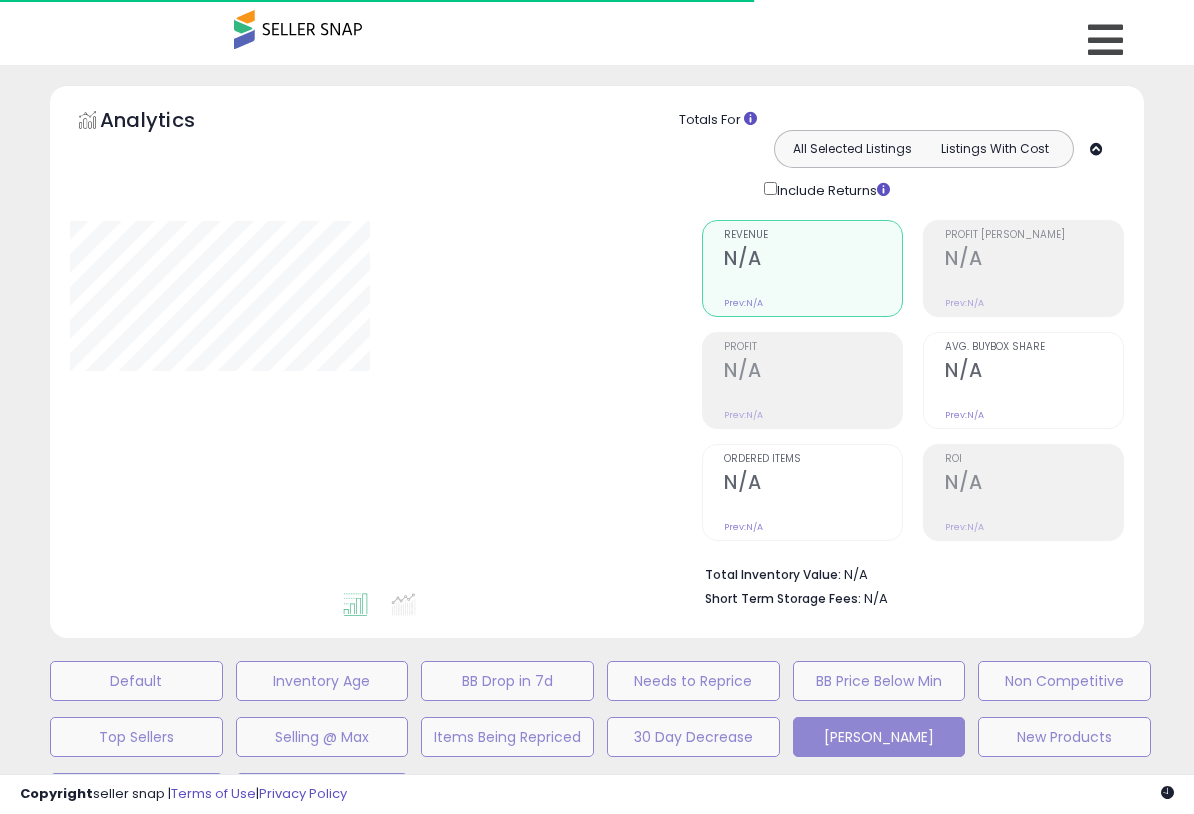 type on "*********" 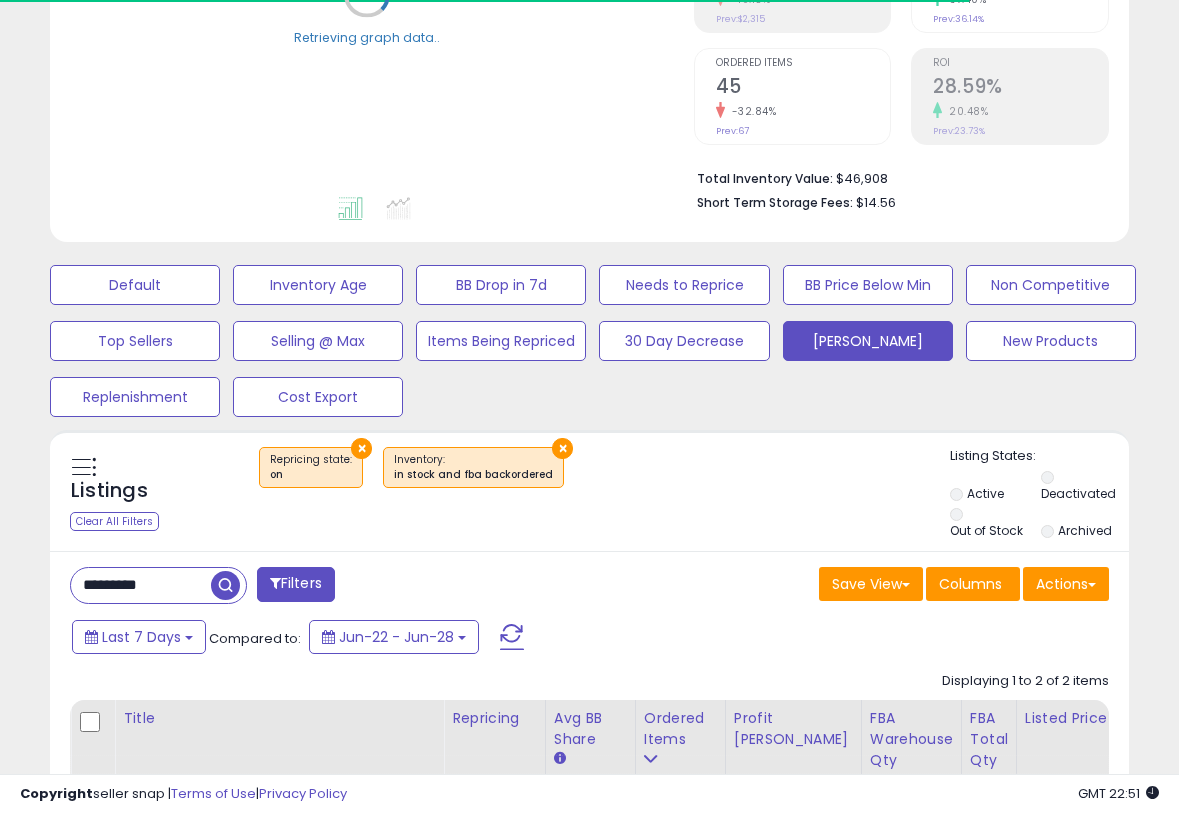 scroll, scrollTop: 401, scrollLeft: 0, axis: vertical 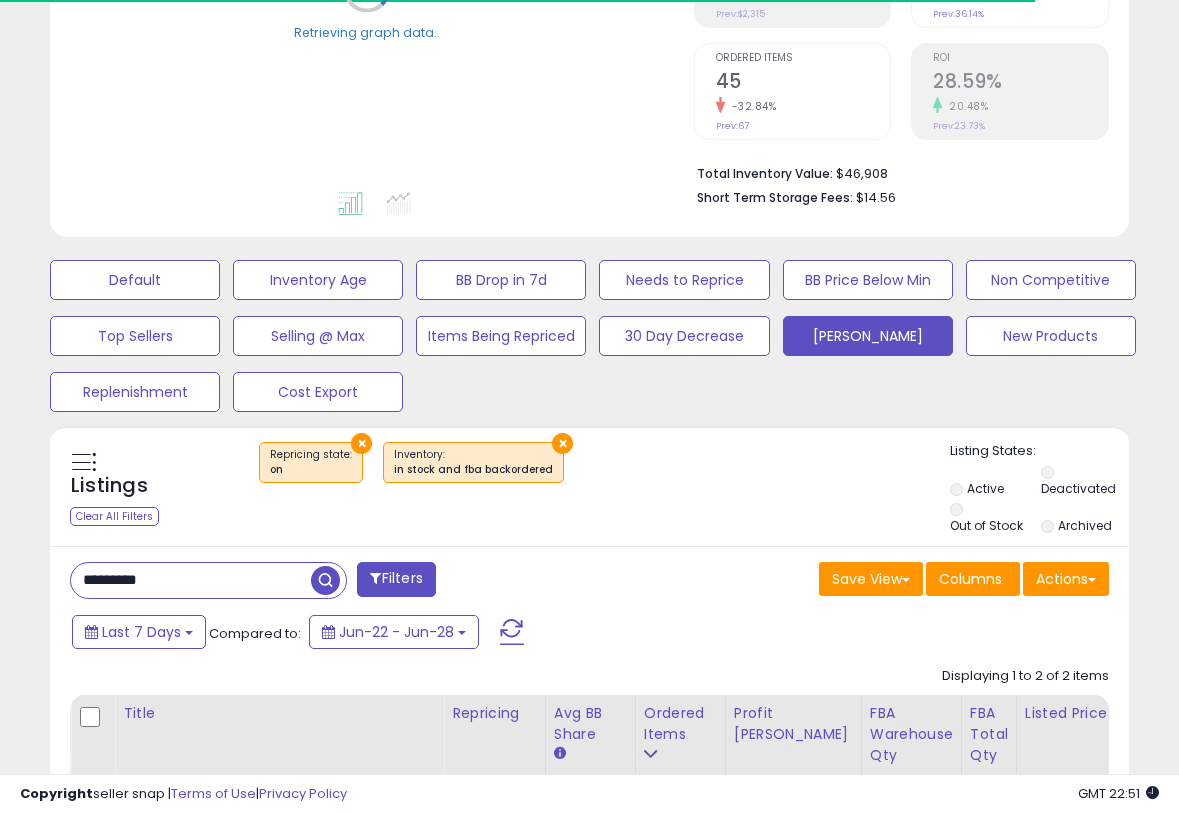 click on "*********" at bounding box center [191, 580] 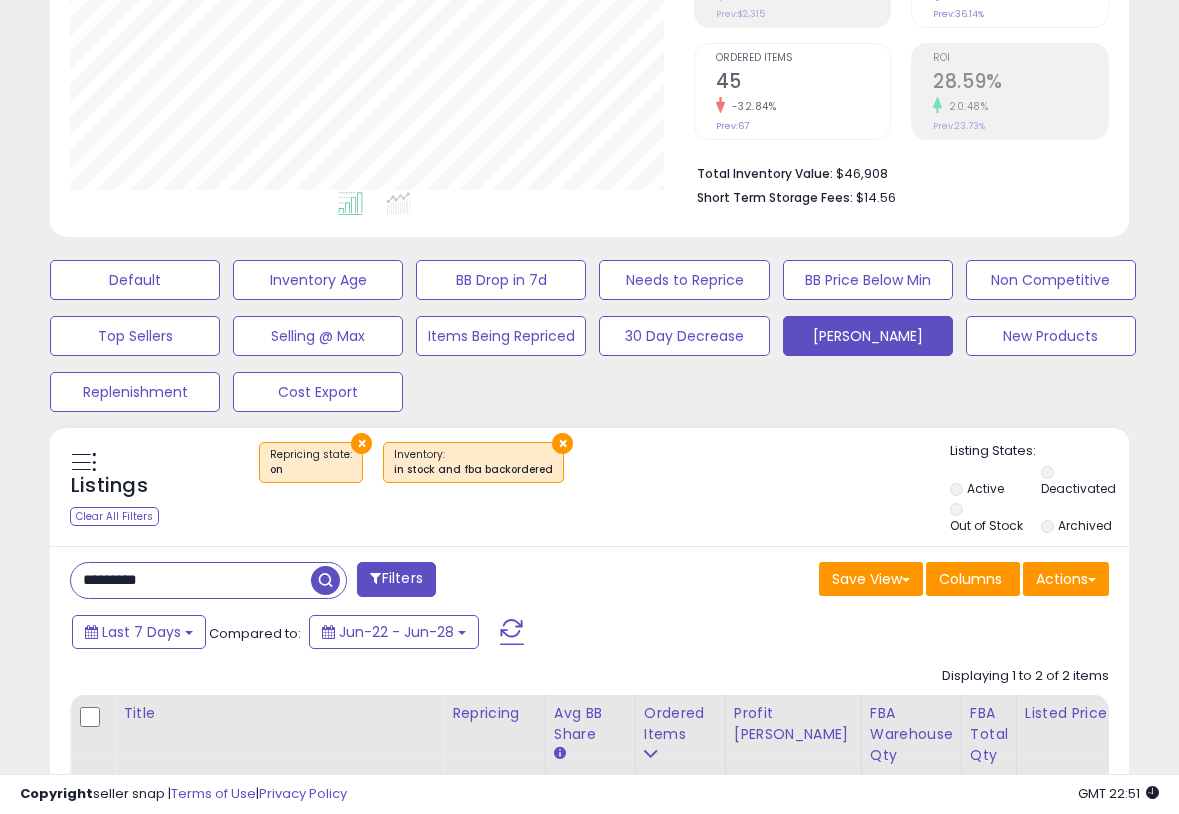 click on "*********" at bounding box center [191, 580] 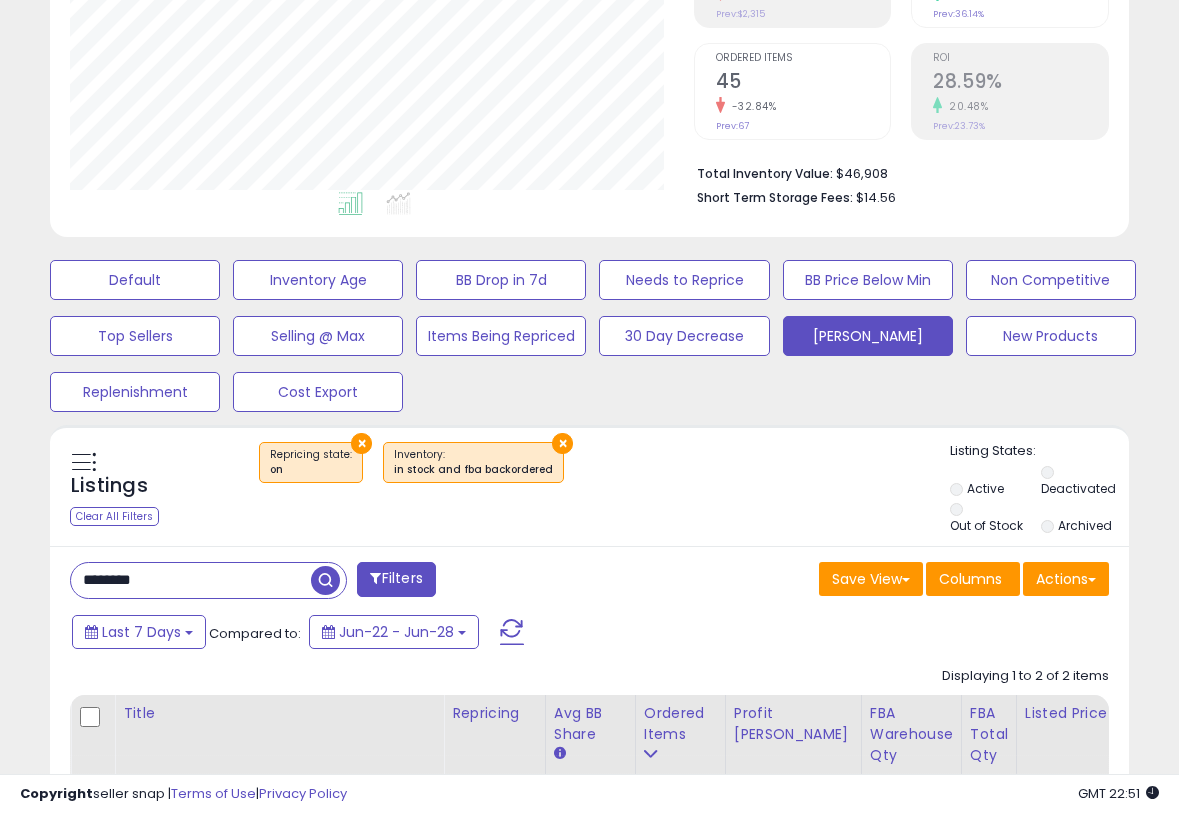 type on "********" 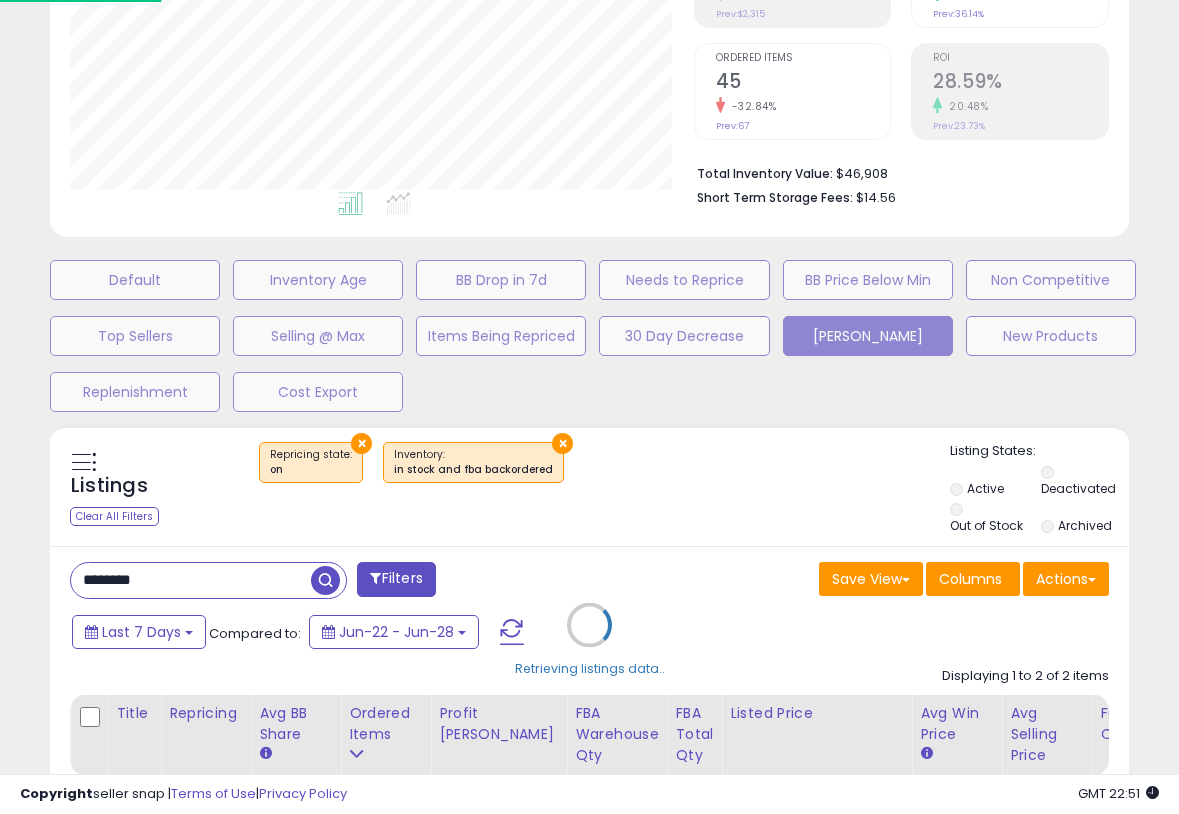 scroll, scrollTop: 999590, scrollLeft: 999367, axis: both 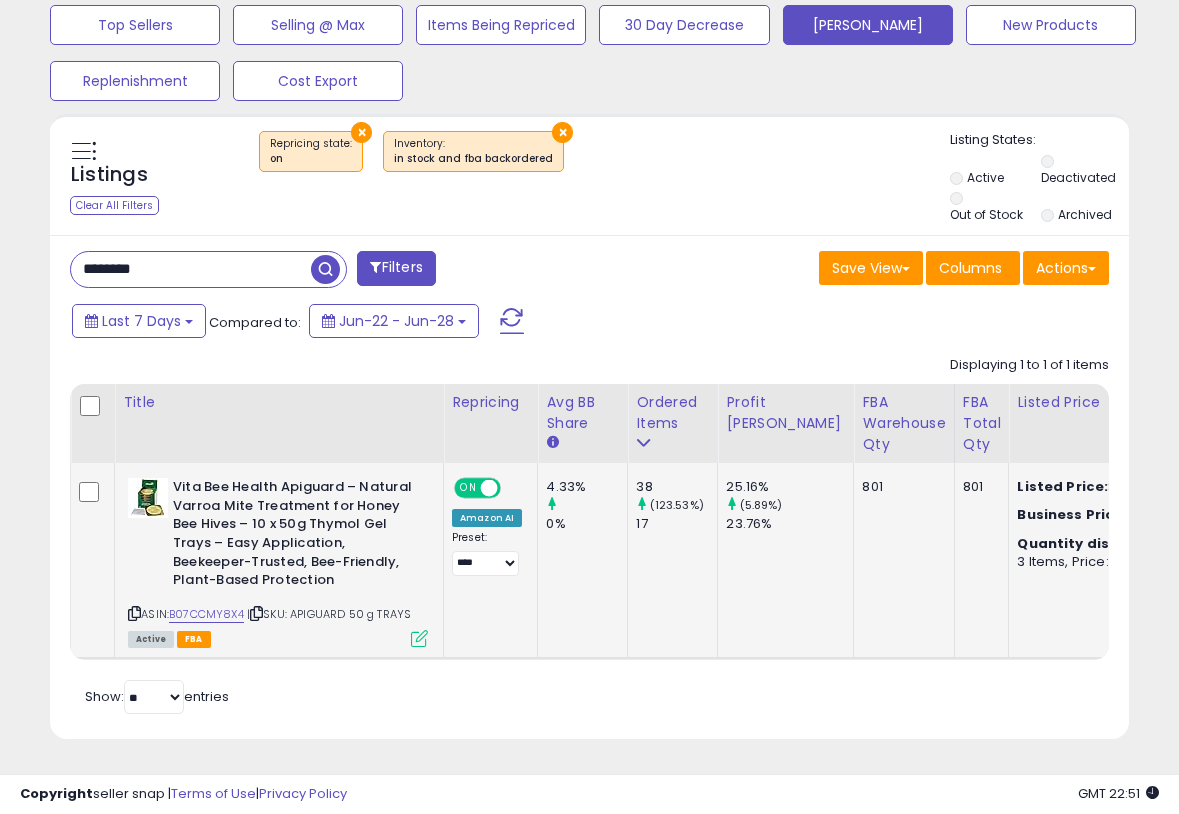 click at bounding box center [419, 638] 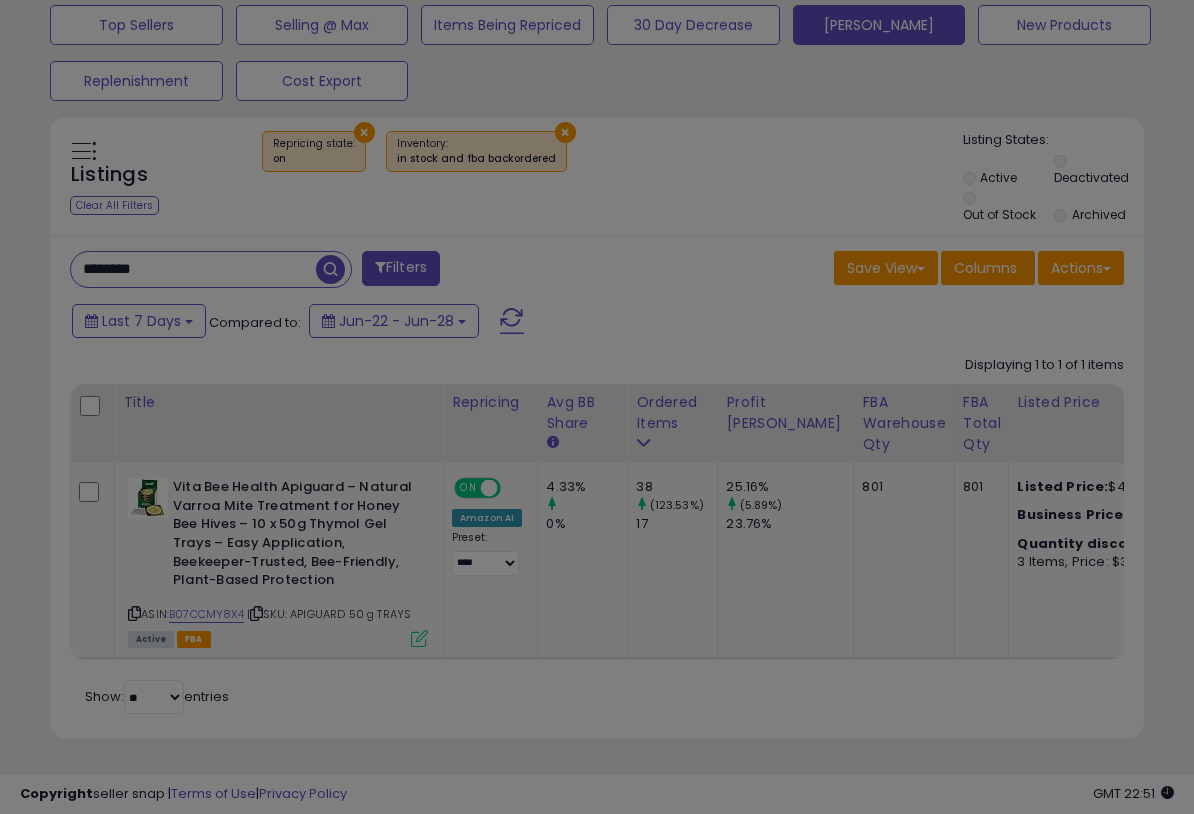 scroll, scrollTop: 999590, scrollLeft: 999367, axis: both 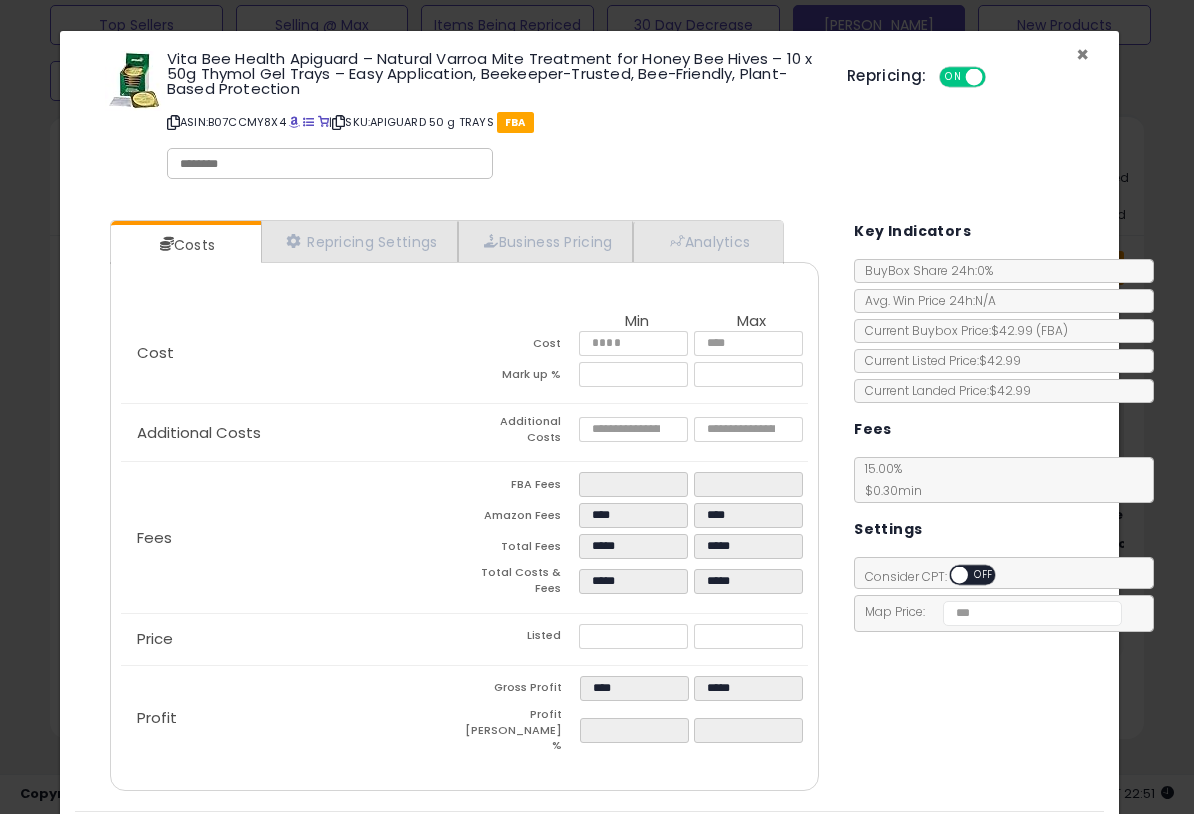 click on "×" at bounding box center (1082, 54) 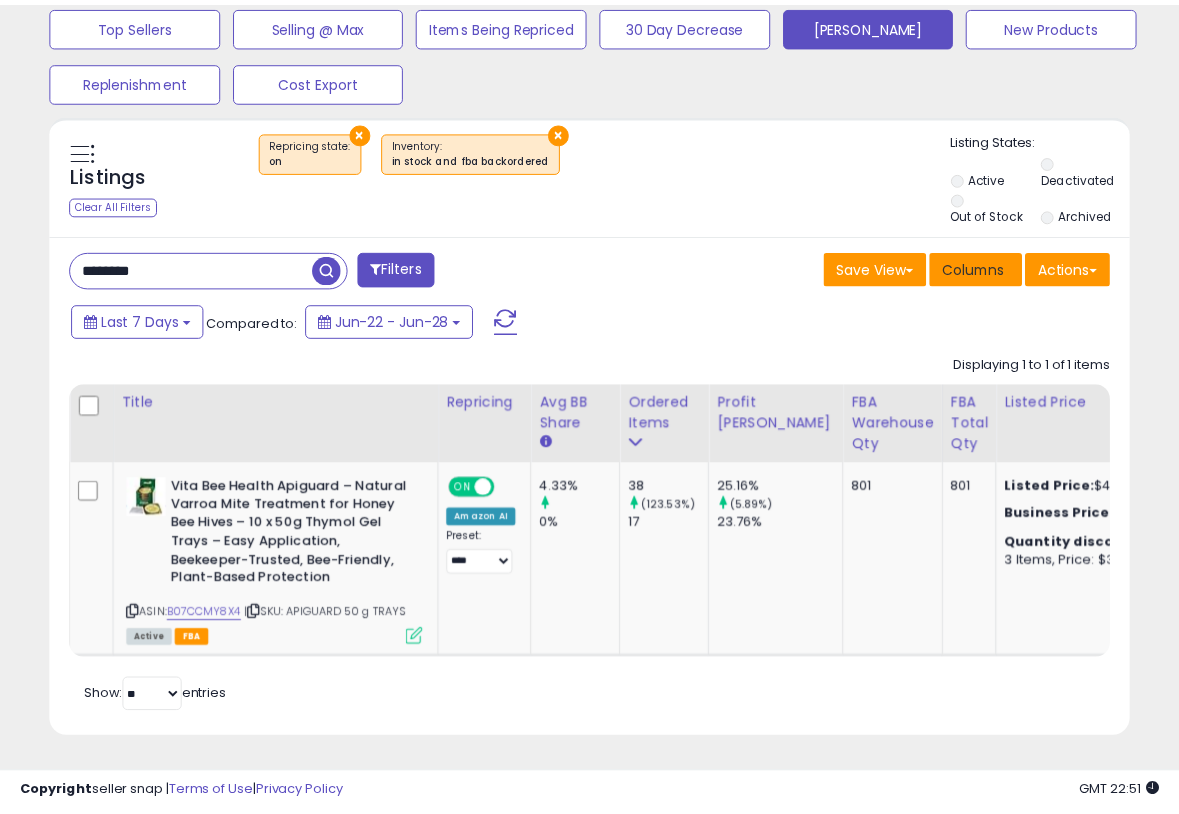 scroll, scrollTop: 410, scrollLeft: 623, axis: both 